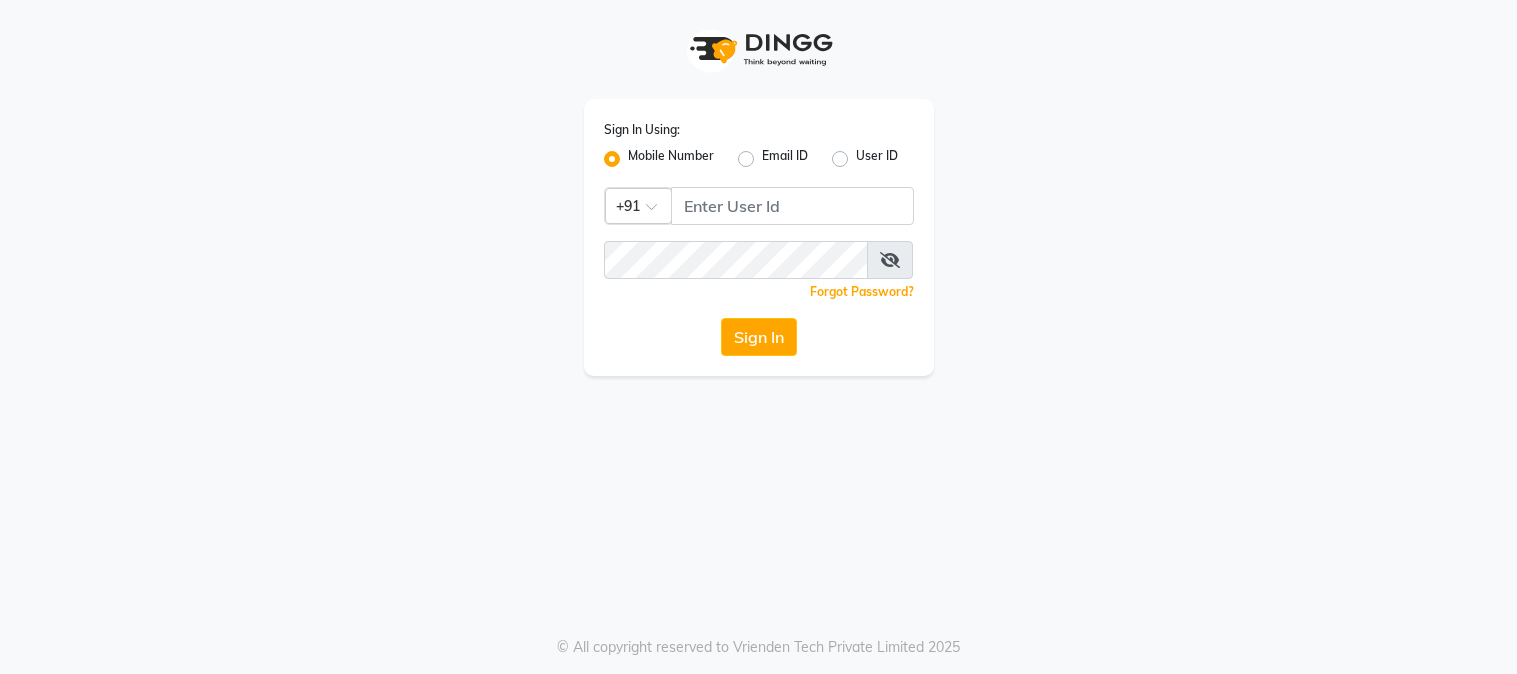 scroll, scrollTop: 0, scrollLeft: 0, axis: both 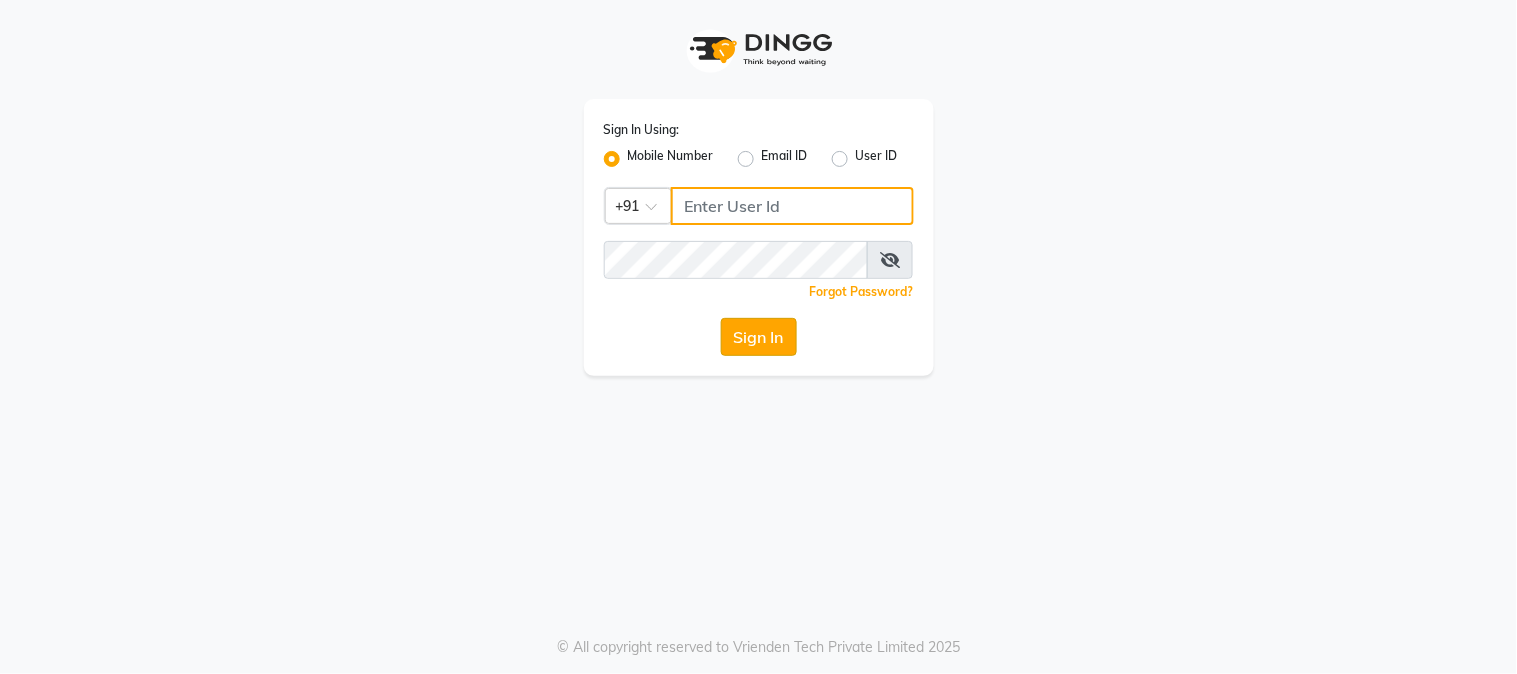 type on "8759660660" 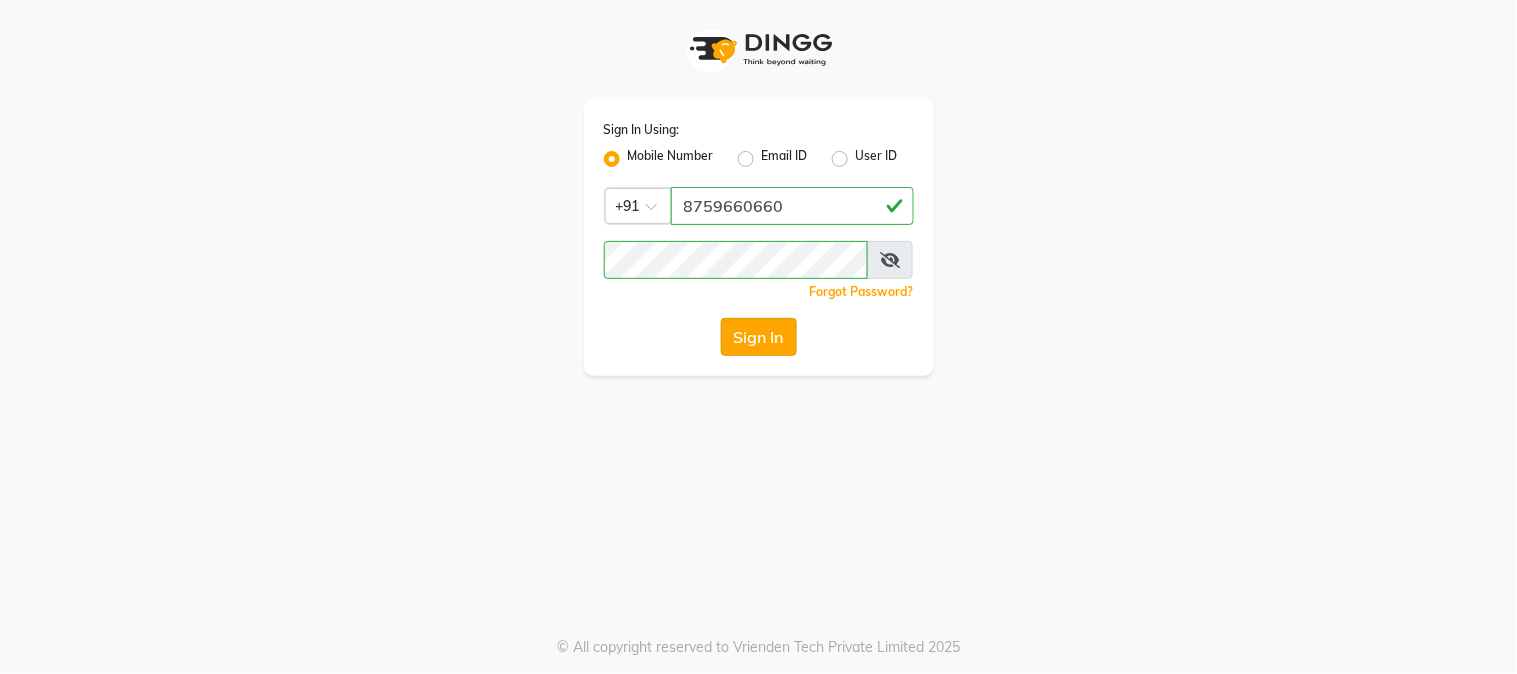 click on "Sign In" 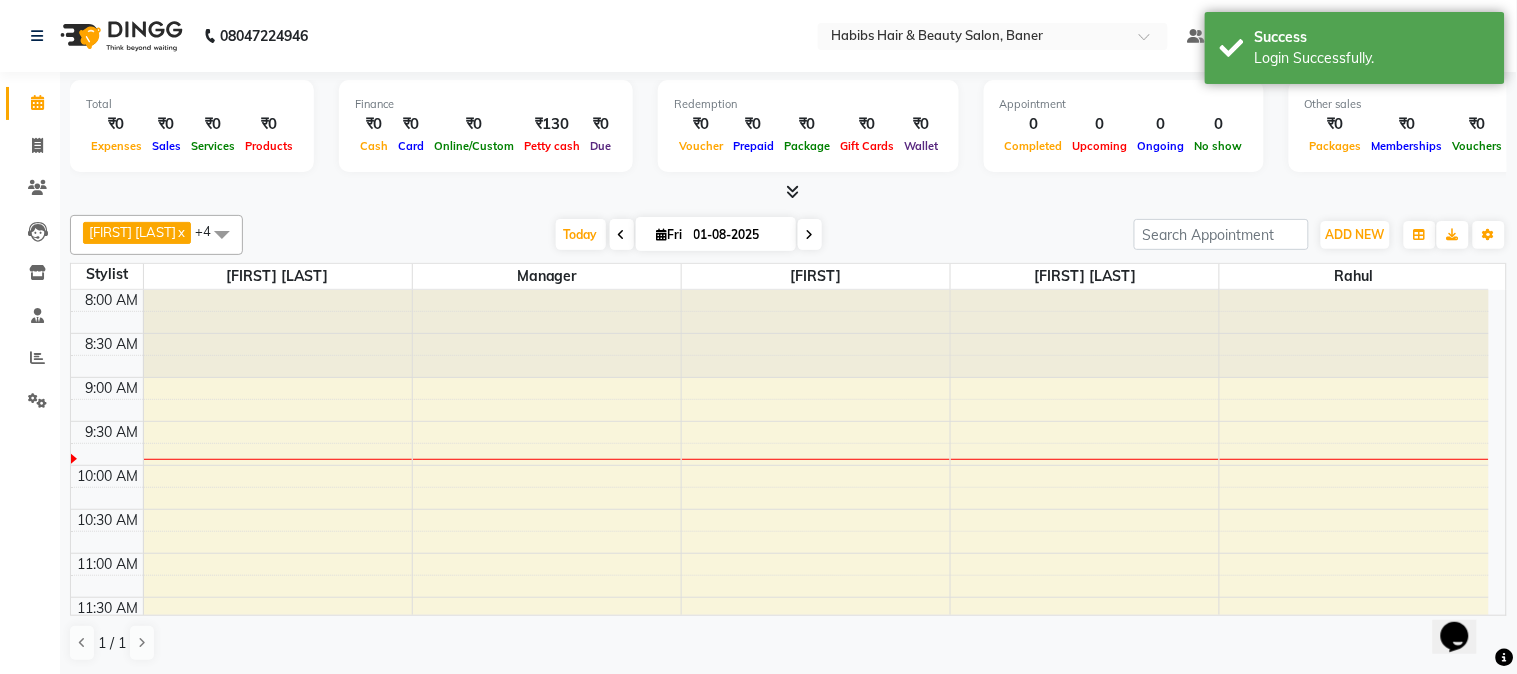 scroll, scrollTop: 0, scrollLeft: 0, axis: both 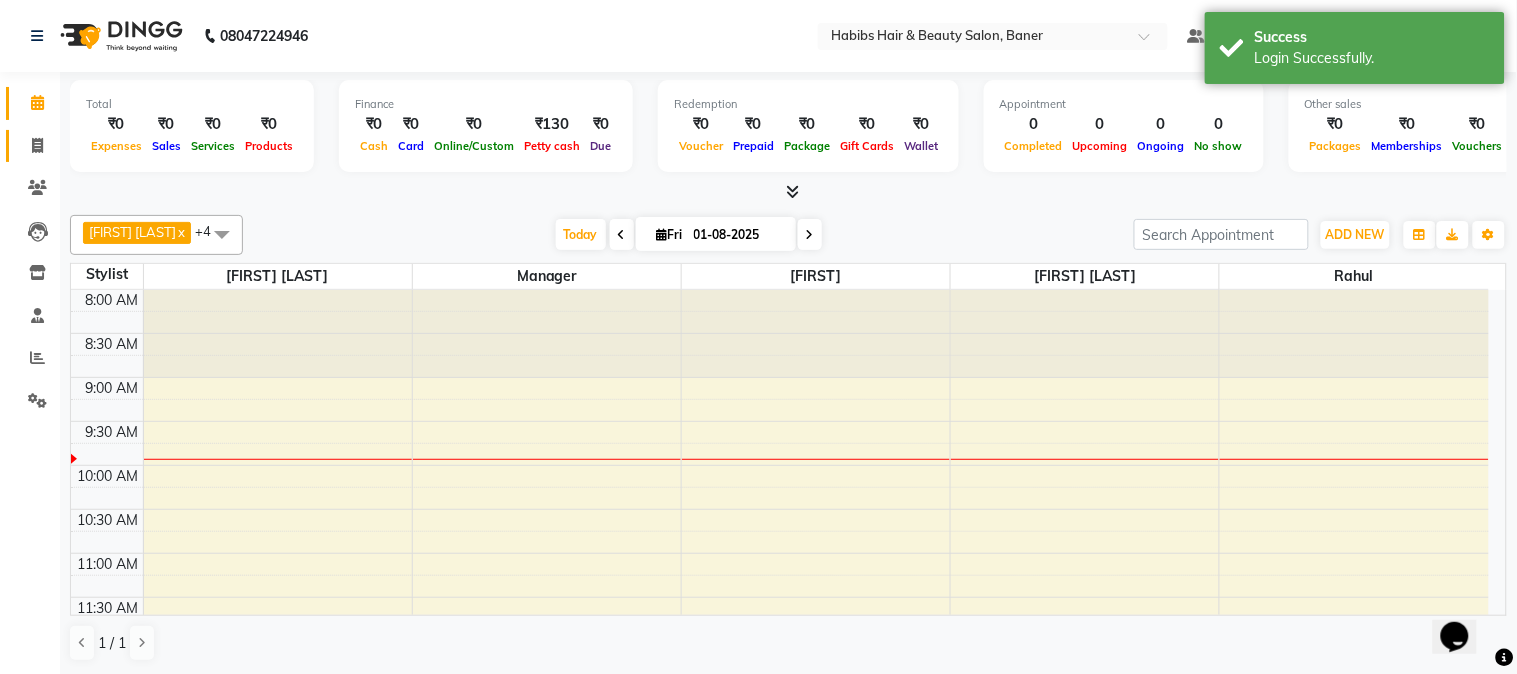 click 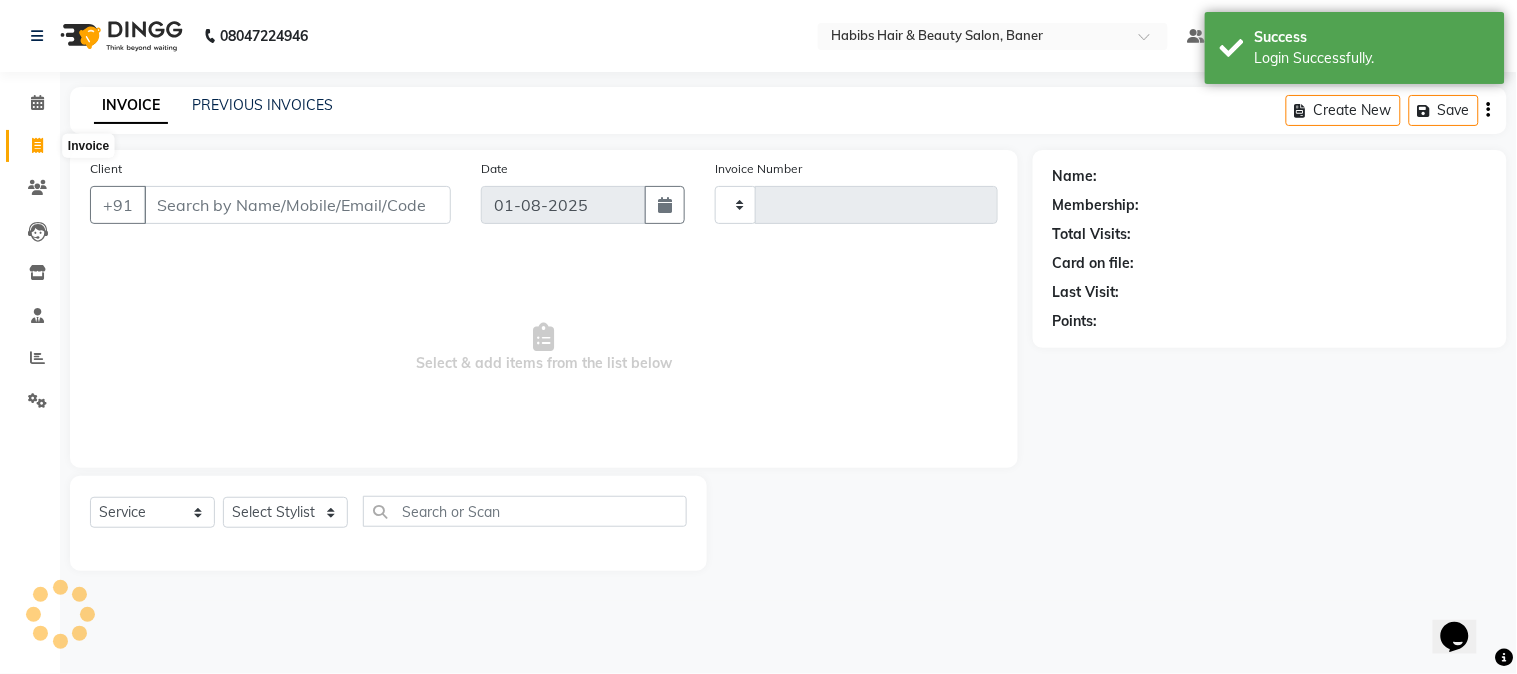 type on "2792" 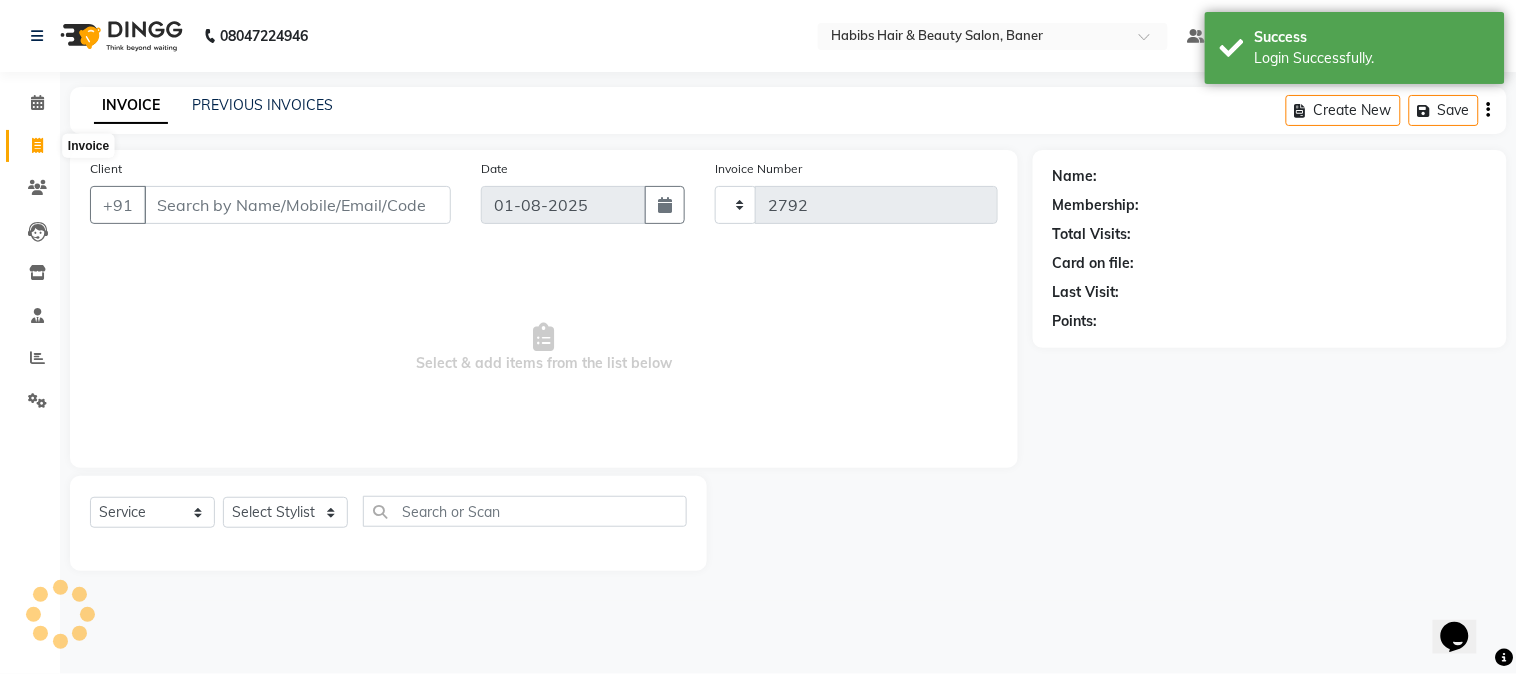select on "5356" 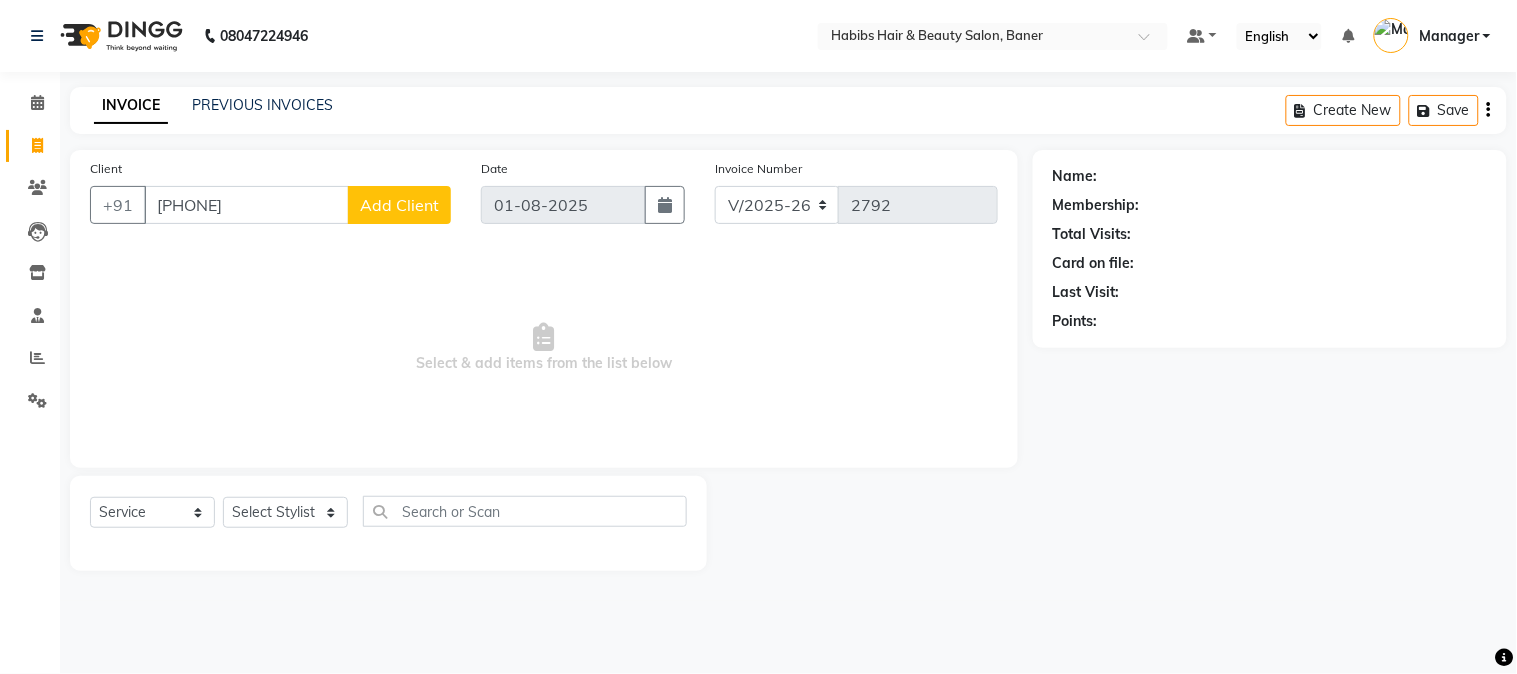 type on "[PHONE]" 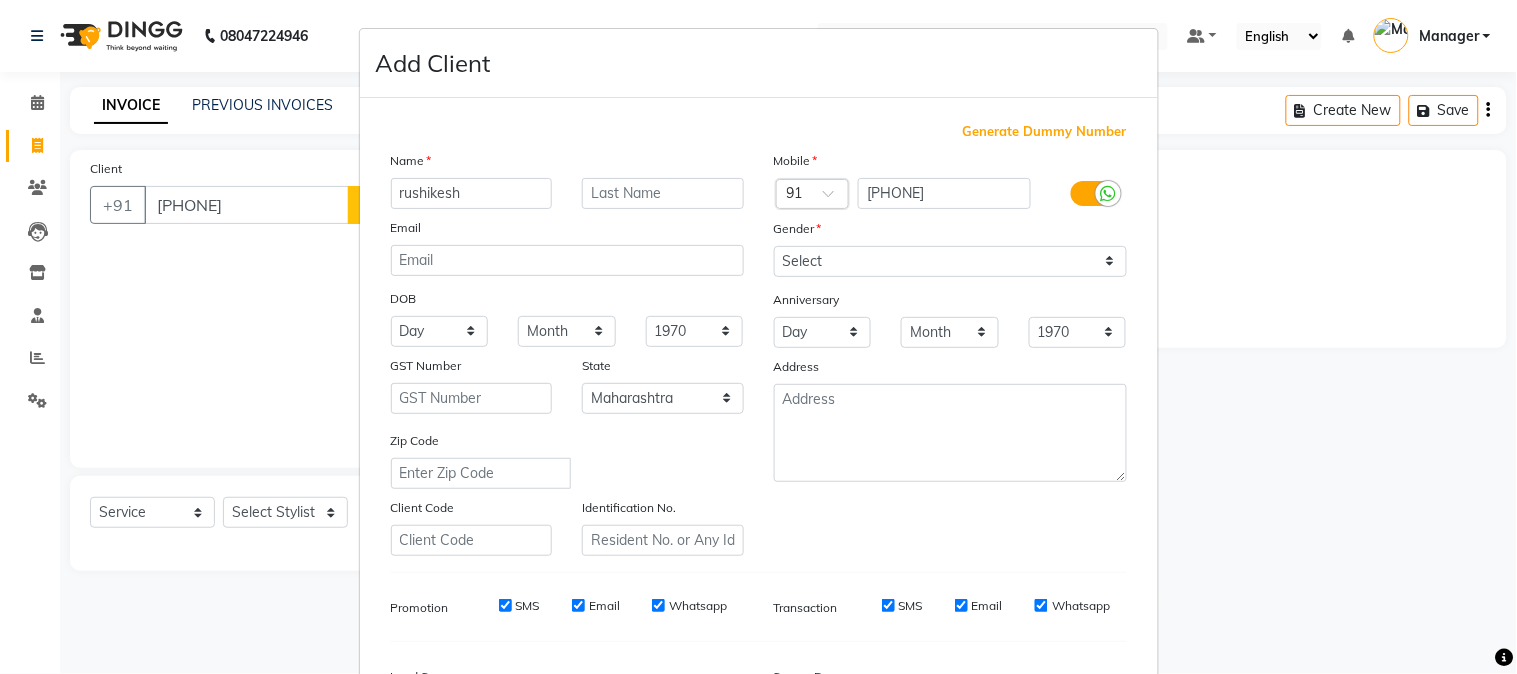 type on "rushikesh" 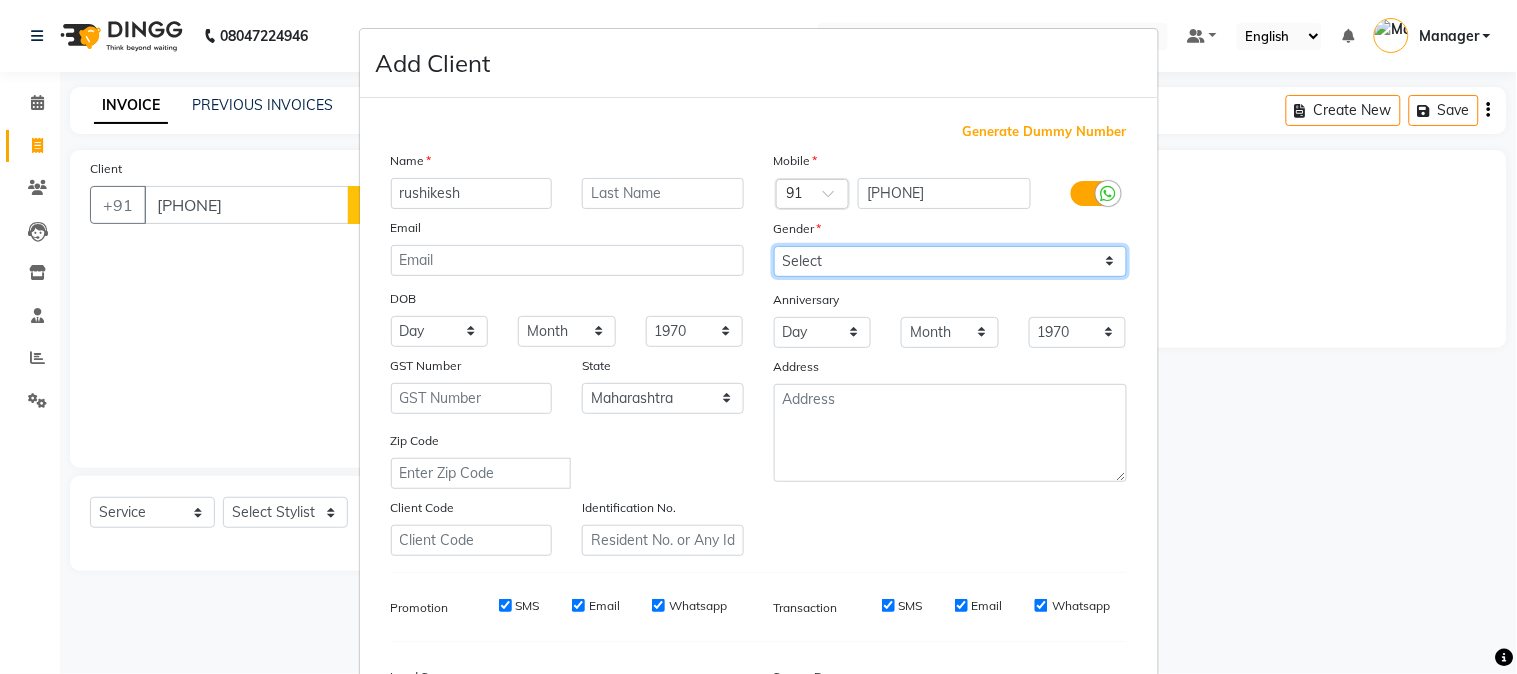 click on "Select Male Female Other Prefer Not To Say" at bounding box center [950, 261] 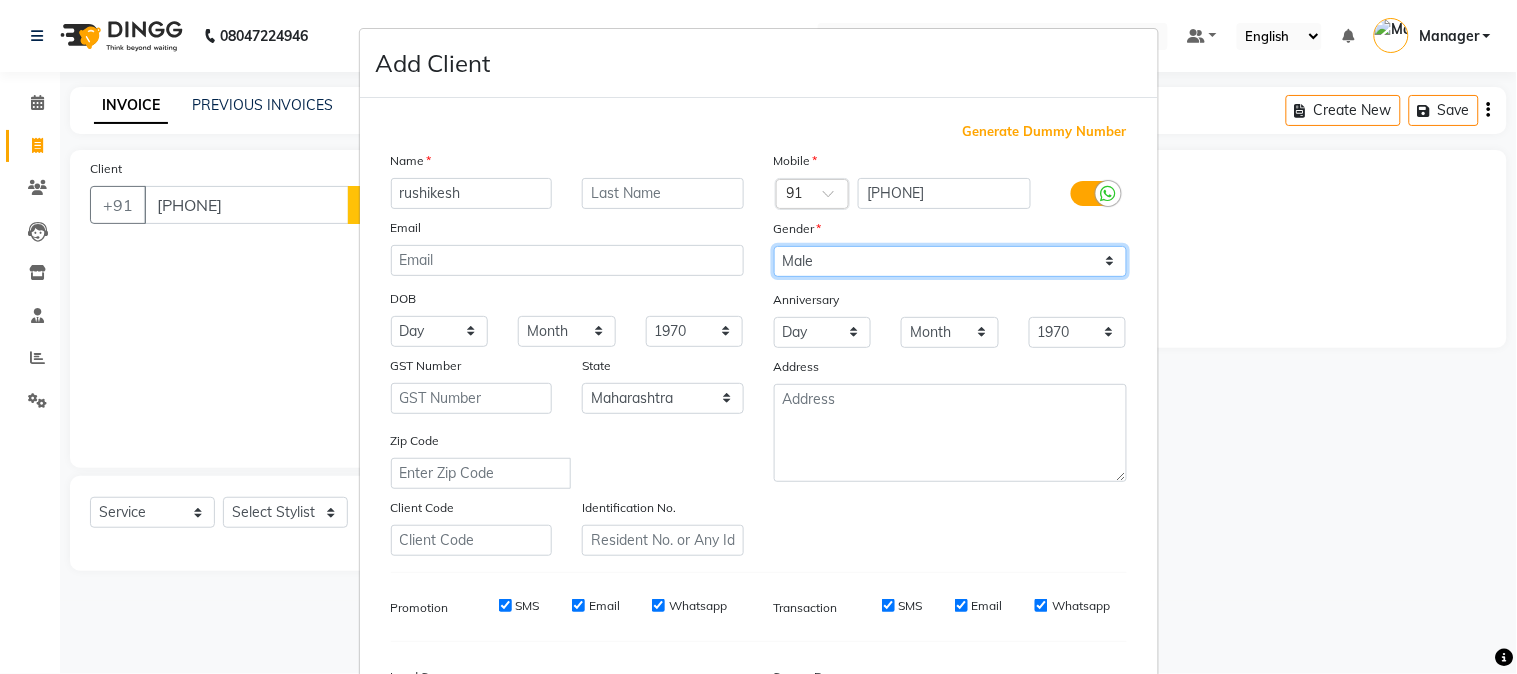 click on "Select Male Female Other Prefer Not To Say" at bounding box center [950, 261] 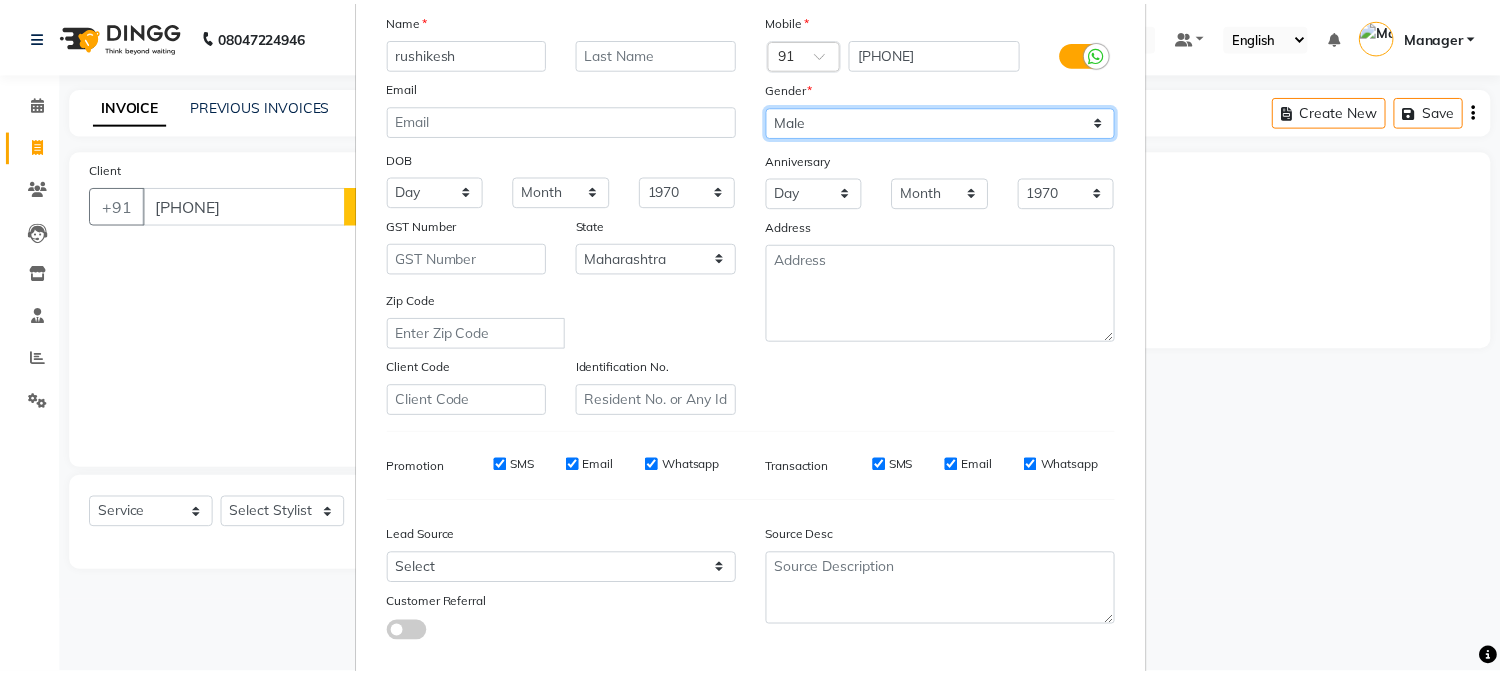 scroll, scrollTop: 250, scrollLeft: 0, axis: vertical 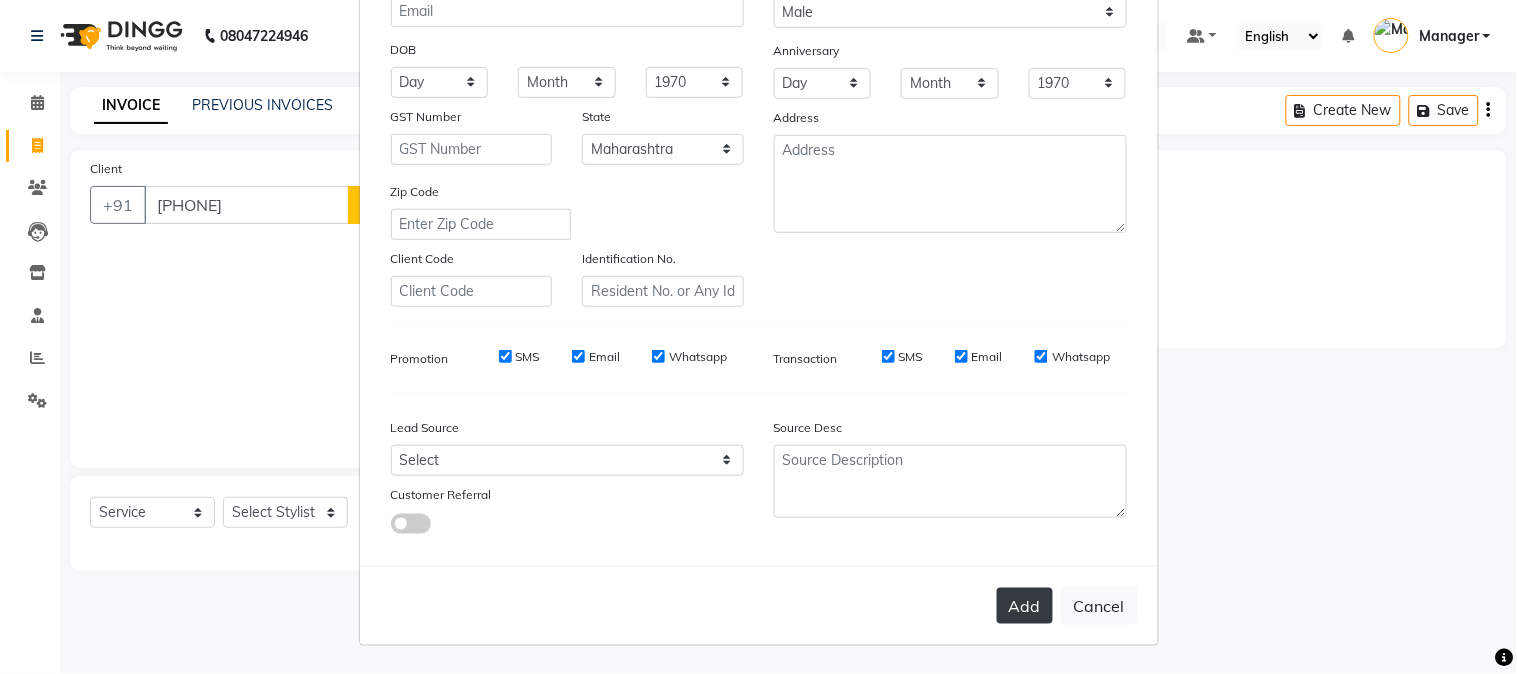 click on "Add" at bounding box center (1025, 606) 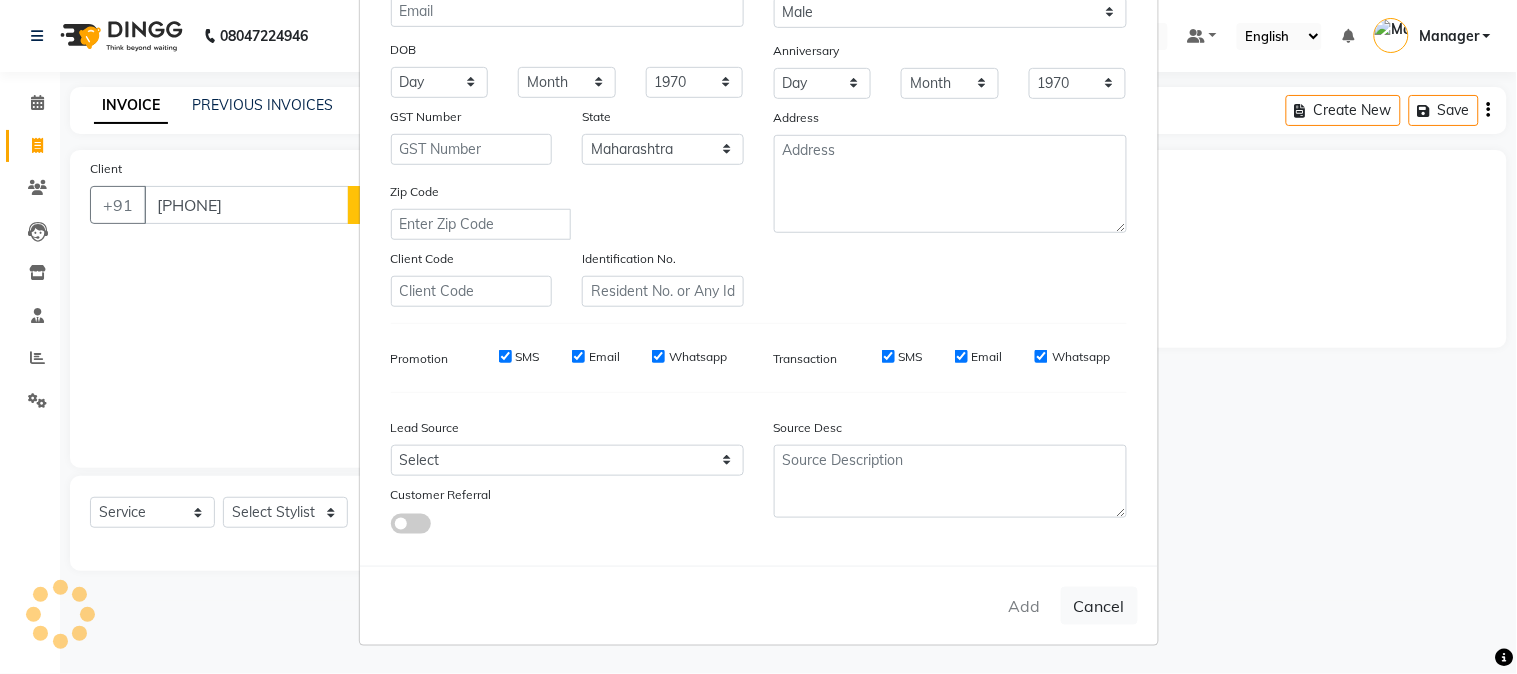click on "Add Client Generate Dummy Number Name [FIRST] Email DOB Day 01 02 03 04 05 06 07 08 09 10 11 12 13 14 15 16 17 18 19 20 21 22 23 24 25 26 27 28 29 30 31 Month January February March April May June July August September October November December 1940 1941 1942 1943 1944 1945 1946 1947 1948 1949 1950 1951 1952 1953 1954 1955 1956 1957 1958 1959 1960 1961 1962 1963 1964 1965 1966 1967 1968 1969 1970 1971 1972 1973 1974 1975 1976 1977 1978 1979 1980 1981 1982 1983 1984 1985 1986 1987 1988 1989 1990 1991 1992 1993 1994 1995 1996 1997 1998 1999 2000 2001 2002 2003 2004 2005 2006 2007 2008 2009 2010 2011 2012 2013 2014 2015 2016 2017 2018 2019 2020 2021 2022 2023 2024 GST Number State Select Andaman and Nicobar Islands Andhra Pradesh Arunachal Pradesh Assam Bihar Chandigarh Chhattisgarh Dadra and Nagar Haveli Daman and Diu Delhi Goa Gujarat Haryana Himachal Pradesh Jammu and Kashmir Jharkhand Karnataka Kerala Lakshadweep Madhya Pradesh Maharashtra Manipur Meghalaya Mizoram Nagaland Odisha Pondicherry Punjab Sikkim" at bounding box center (758, 337) 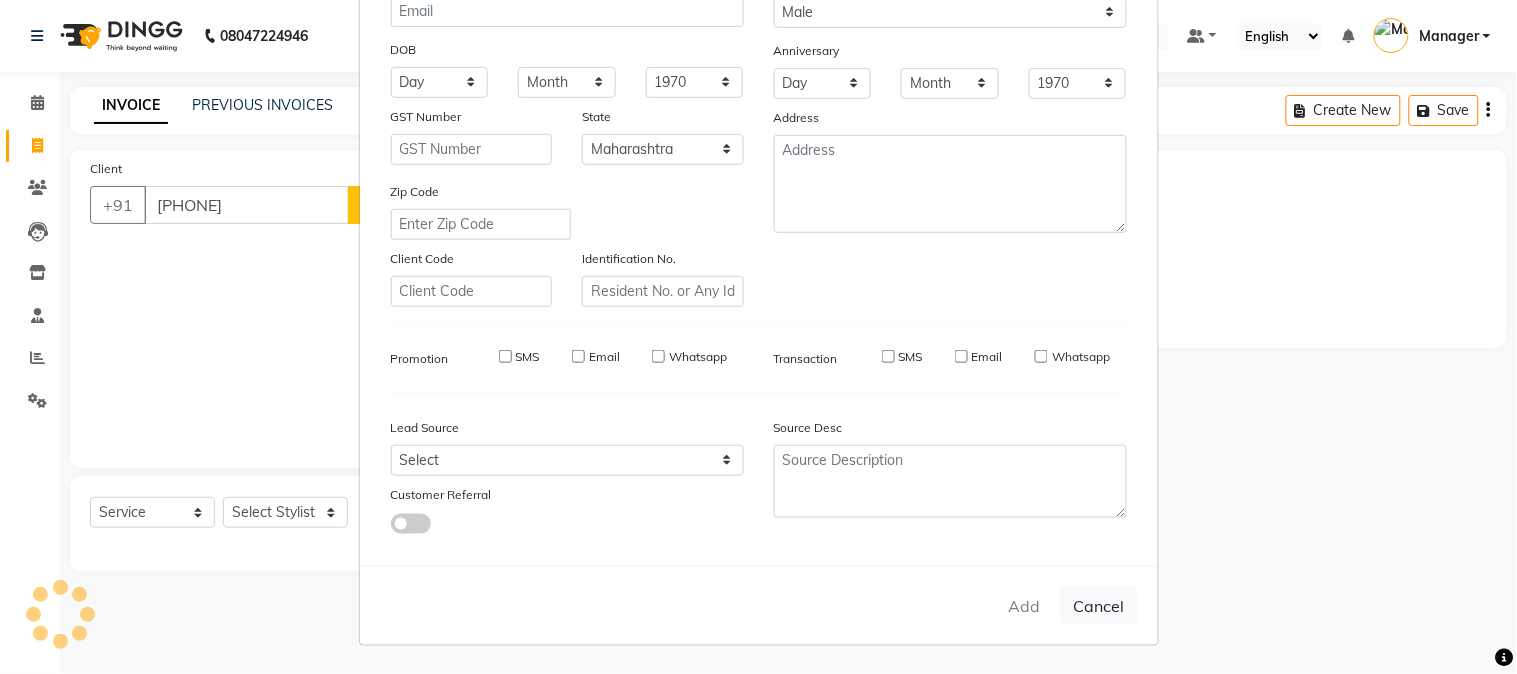 type on "97******60" 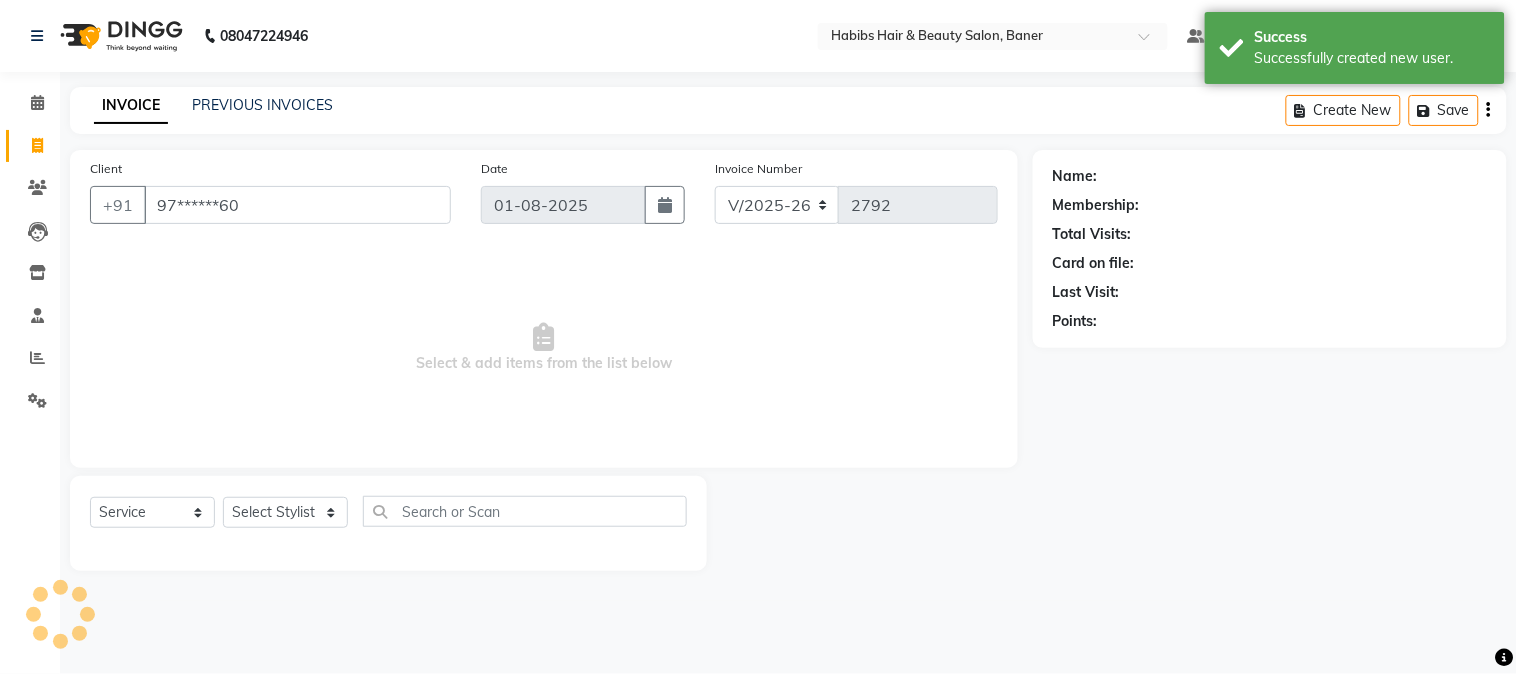 select on "1: Object" 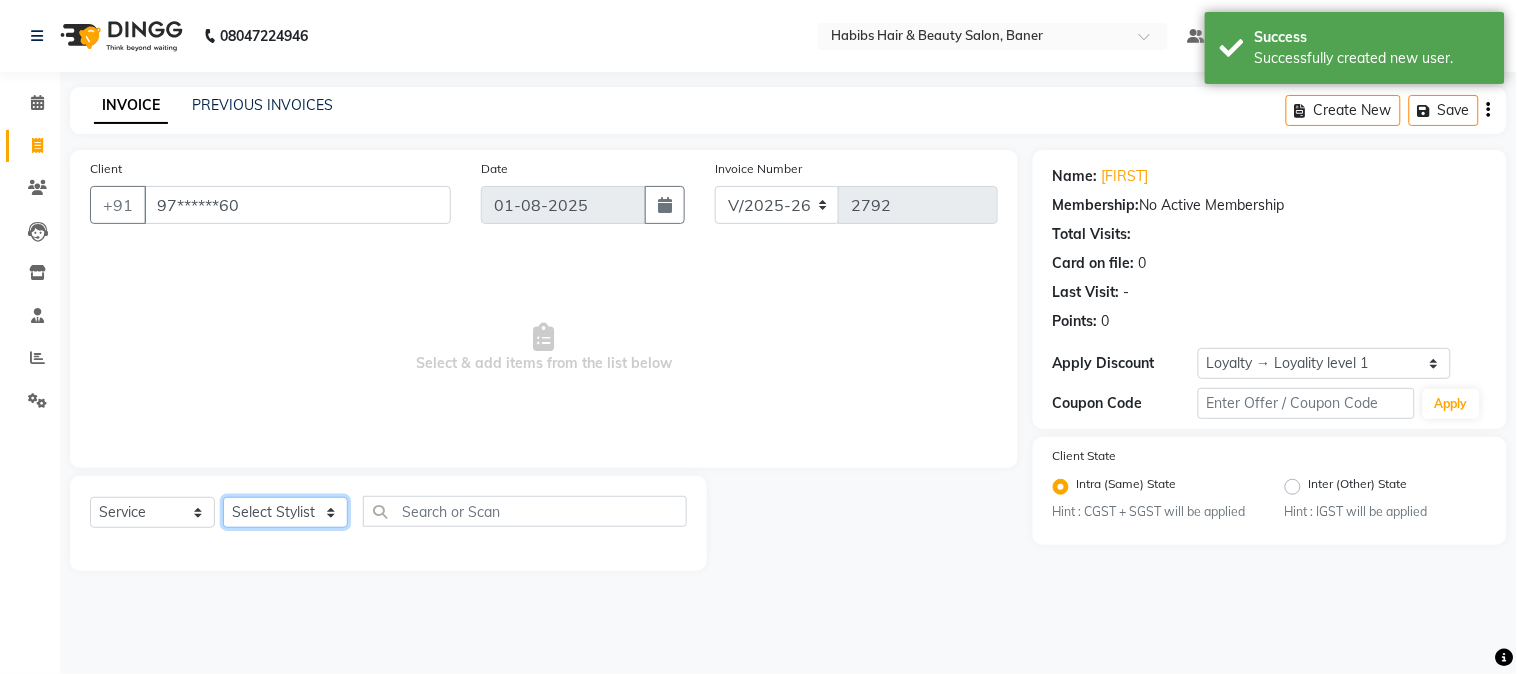 click on "Select Stylist Admin [FIRST] [LAST] Manager [FIRST] [LAST] [FIRST]" 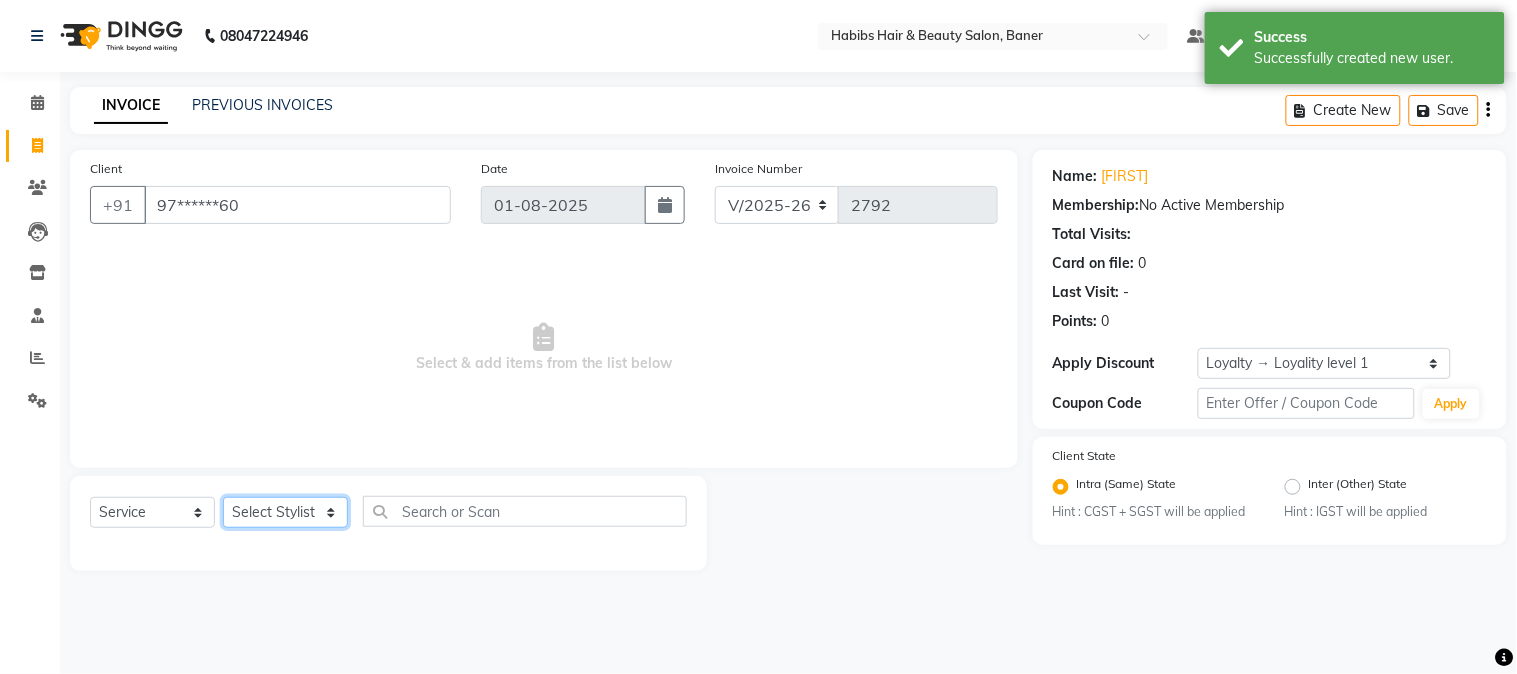 select on "35380" 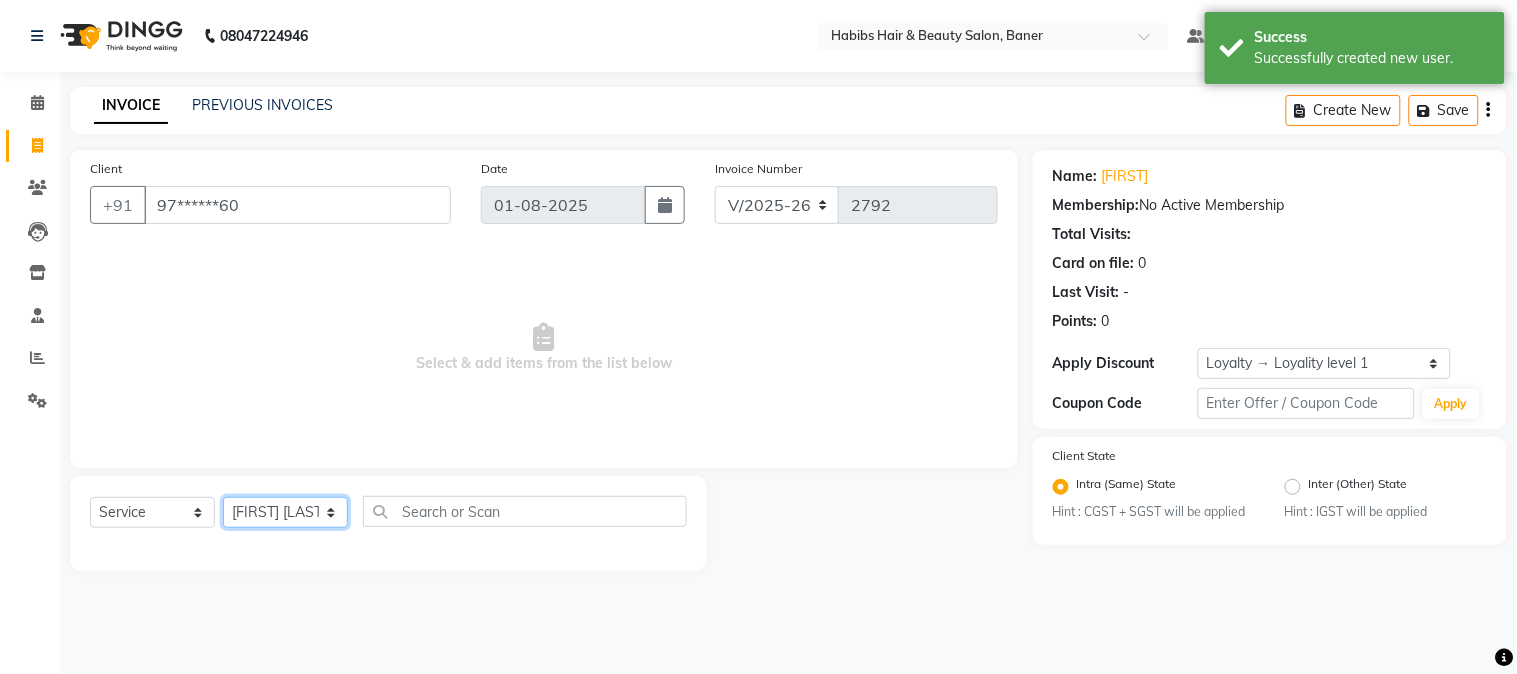 click on "Select Stylist Admin [FIRST] [LAST] Manager [FIRST] [LAST] [FIRST]" 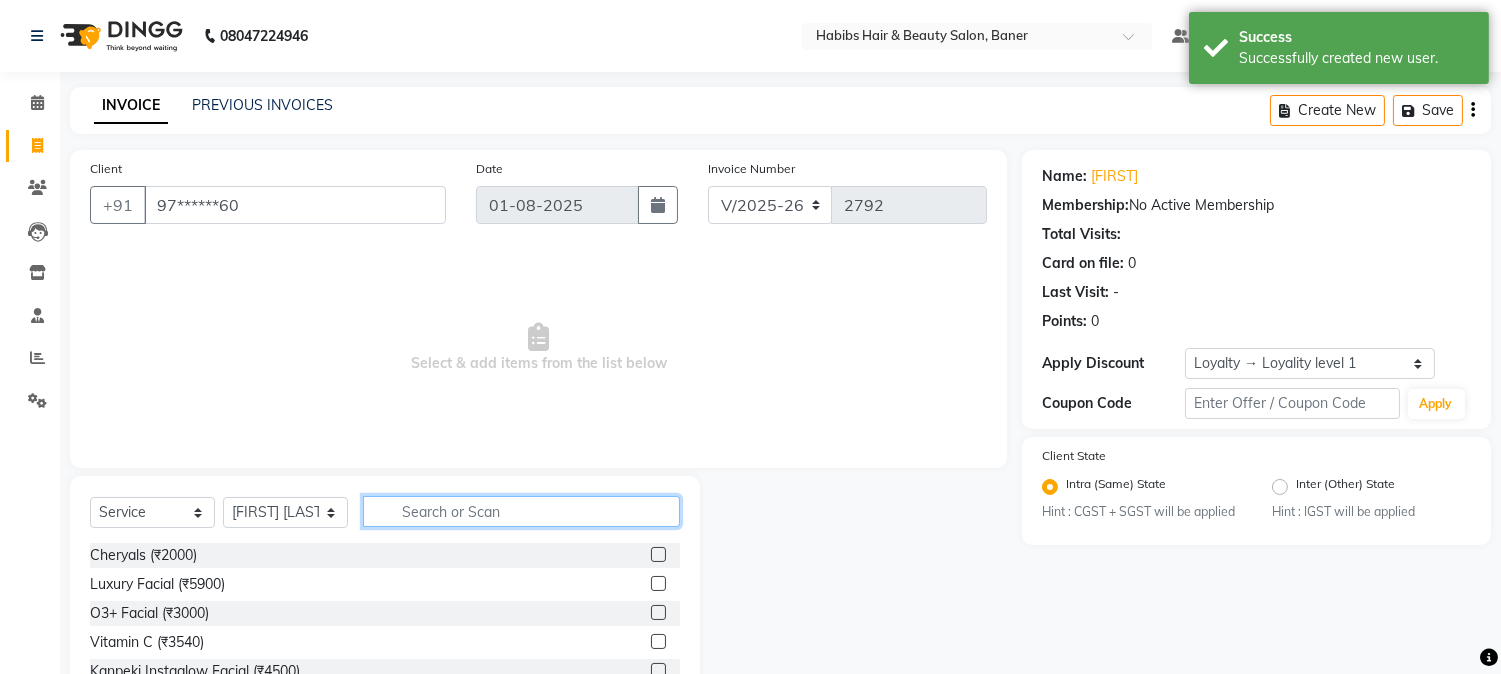 click 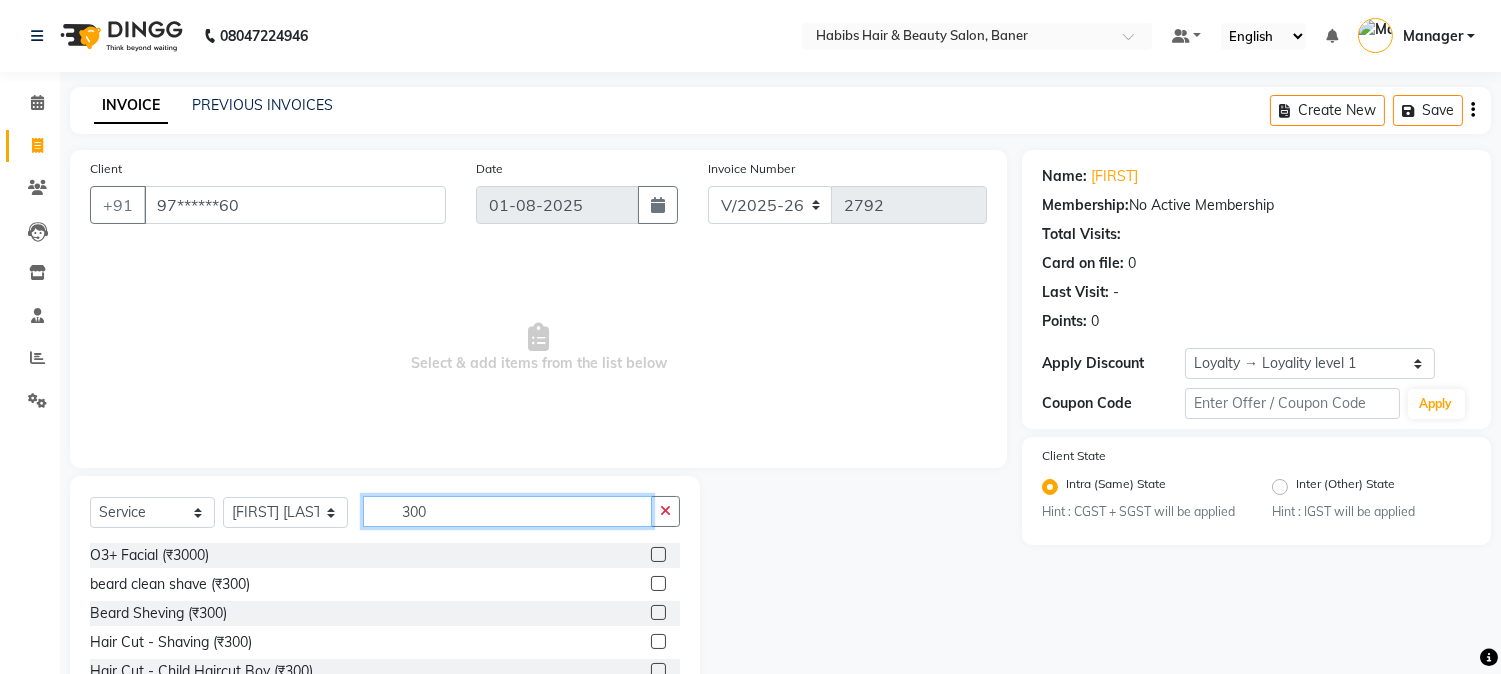 type on "300" 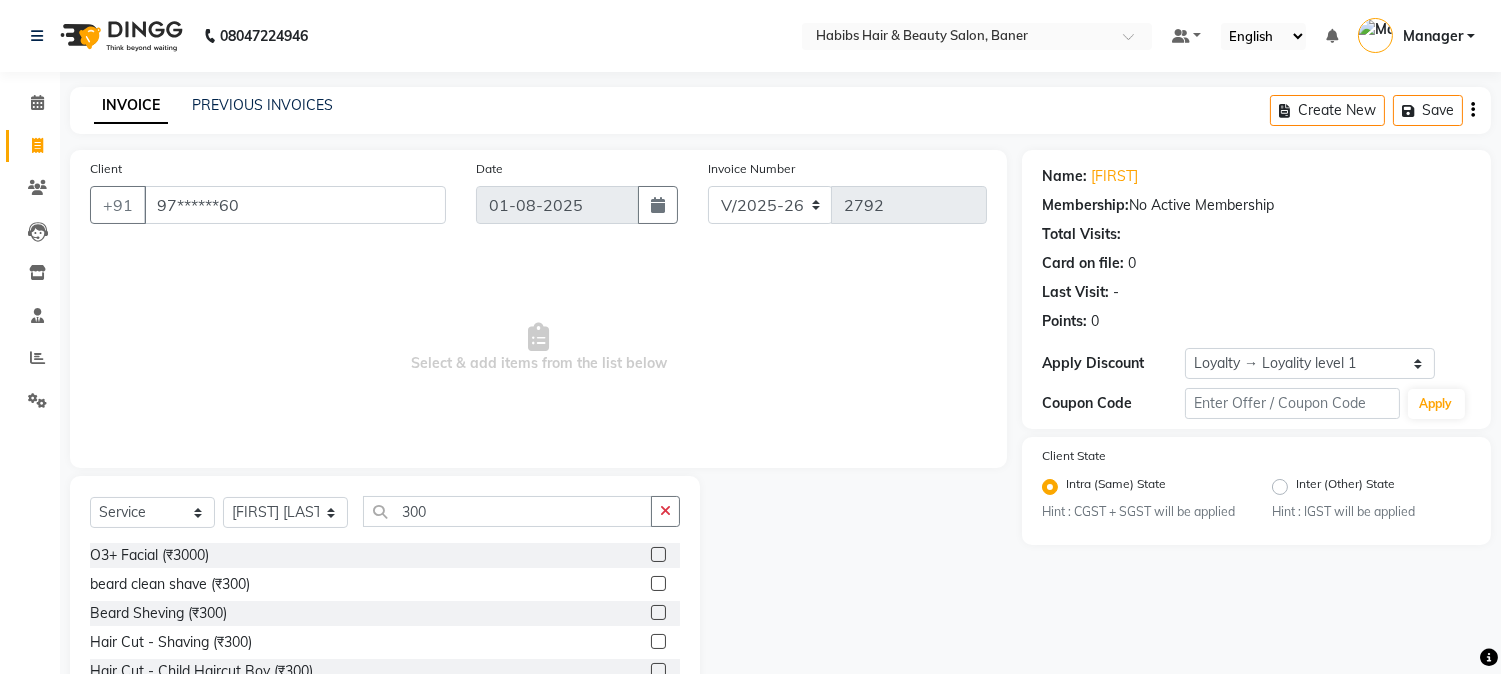 click 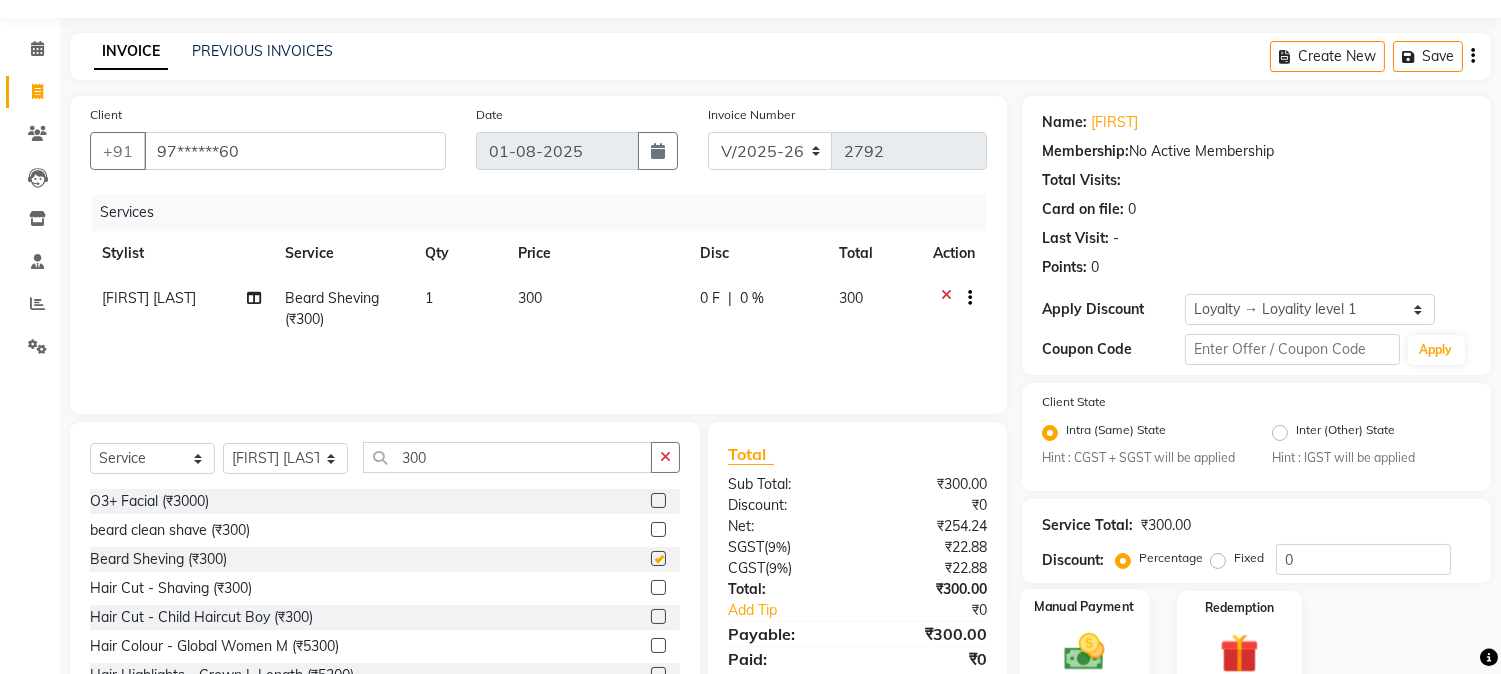 checkbox on "false" 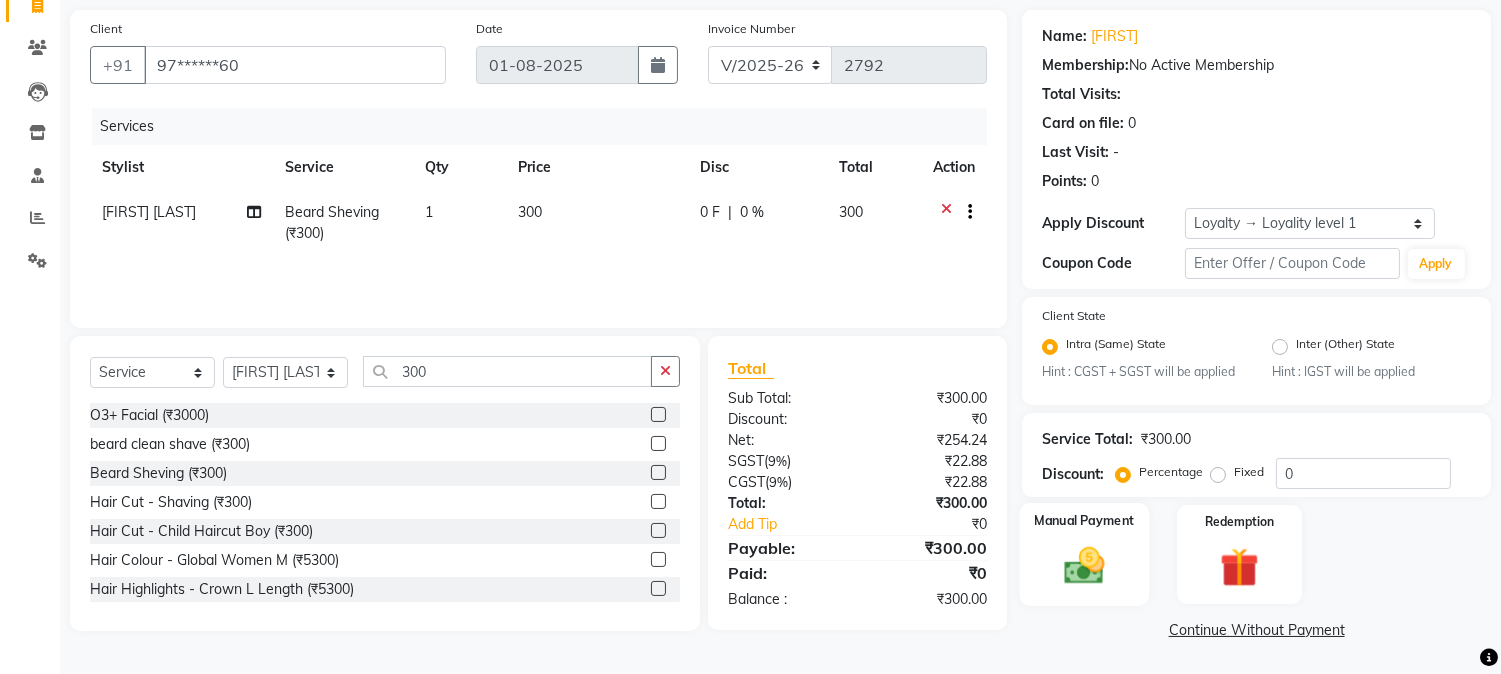 click 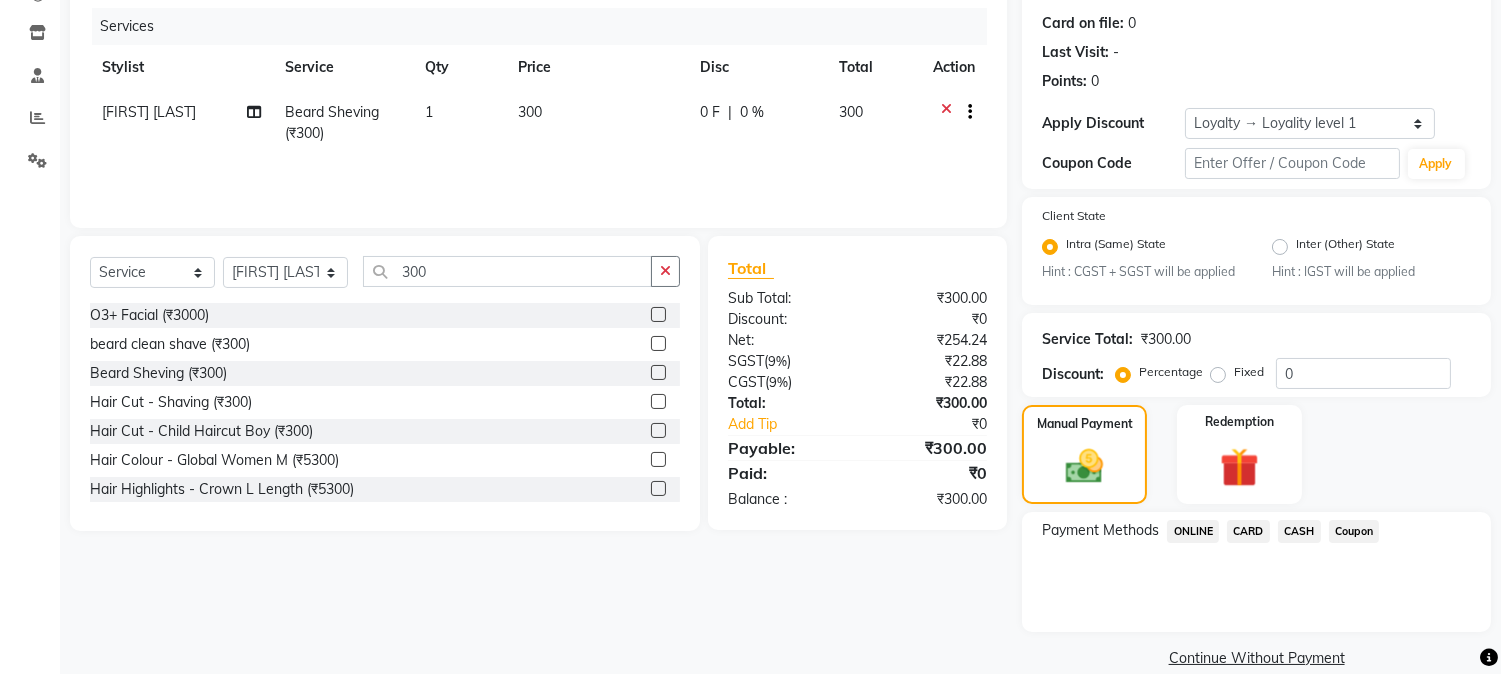 scroll, scrollTop: 268, scrollLeft: 0, axis: vertical 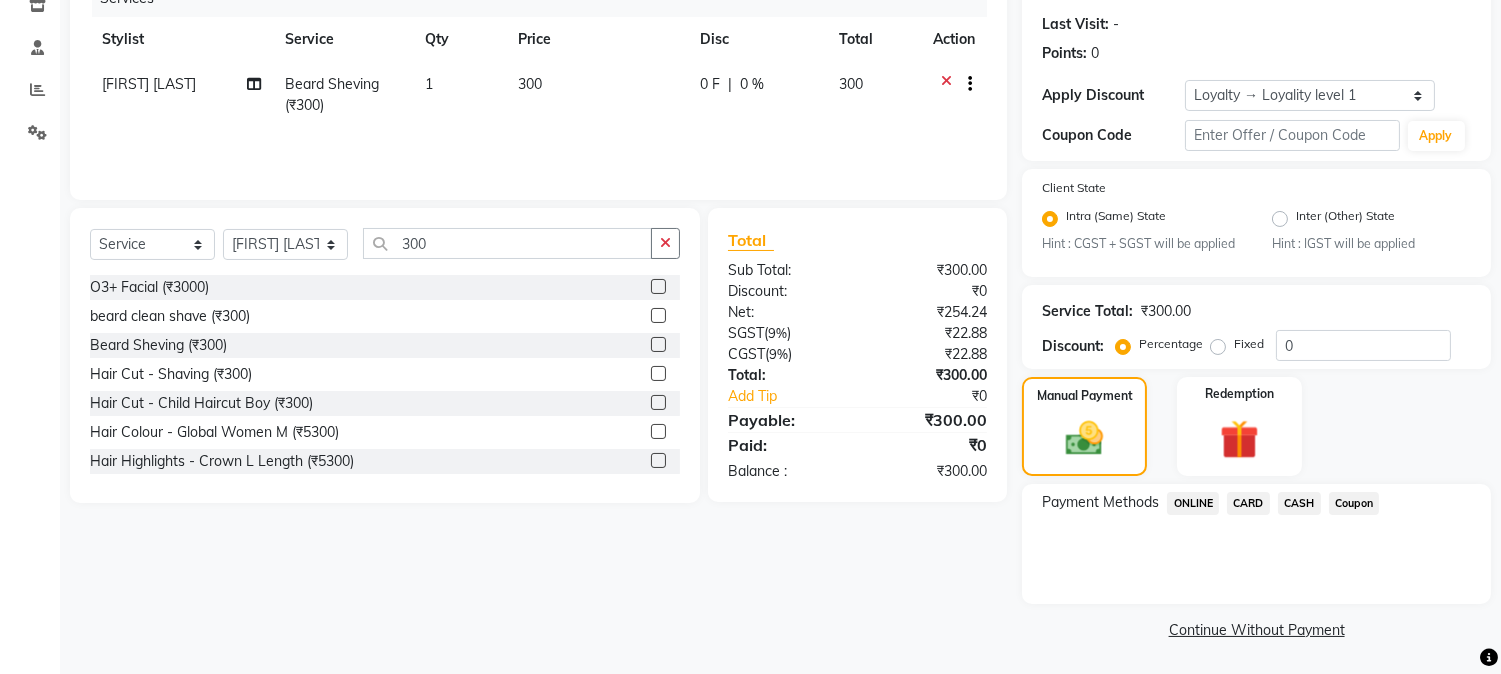 click on "ONLINE" 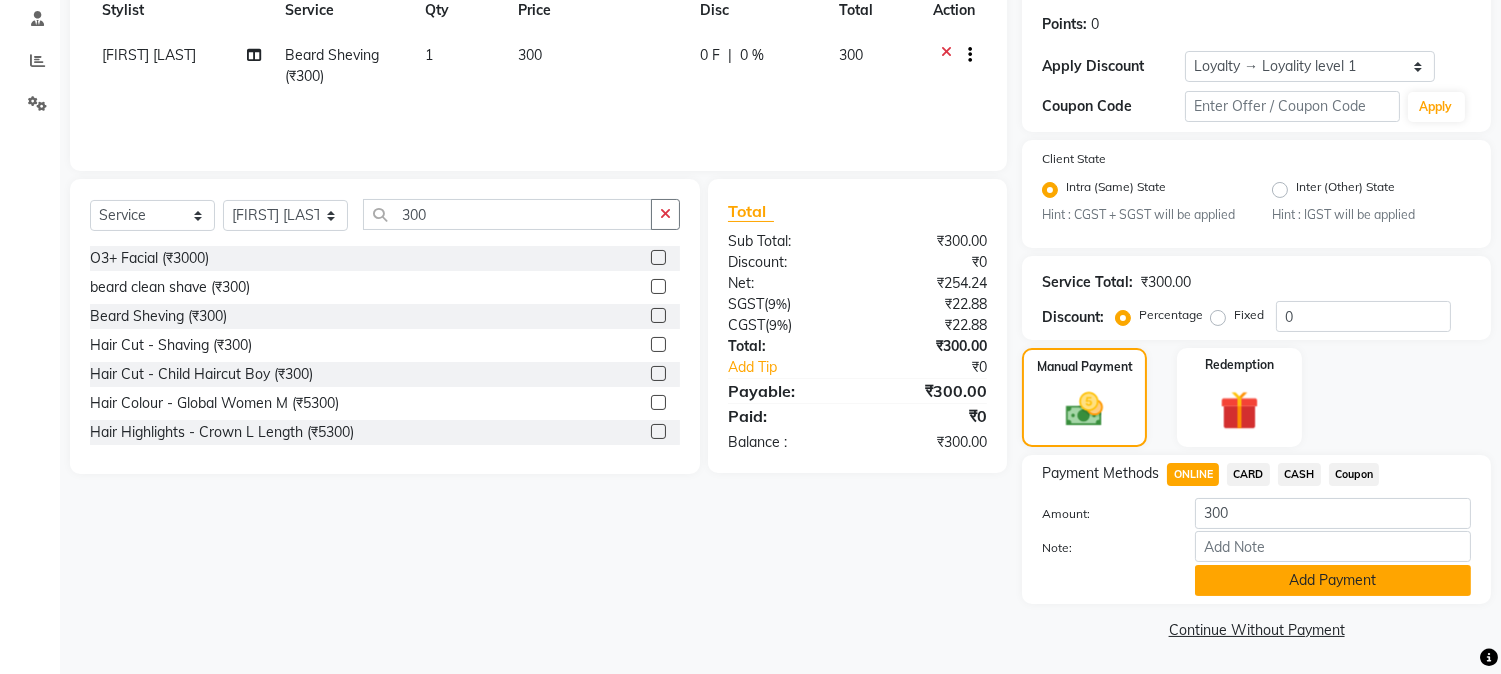 click on "Add Payment" 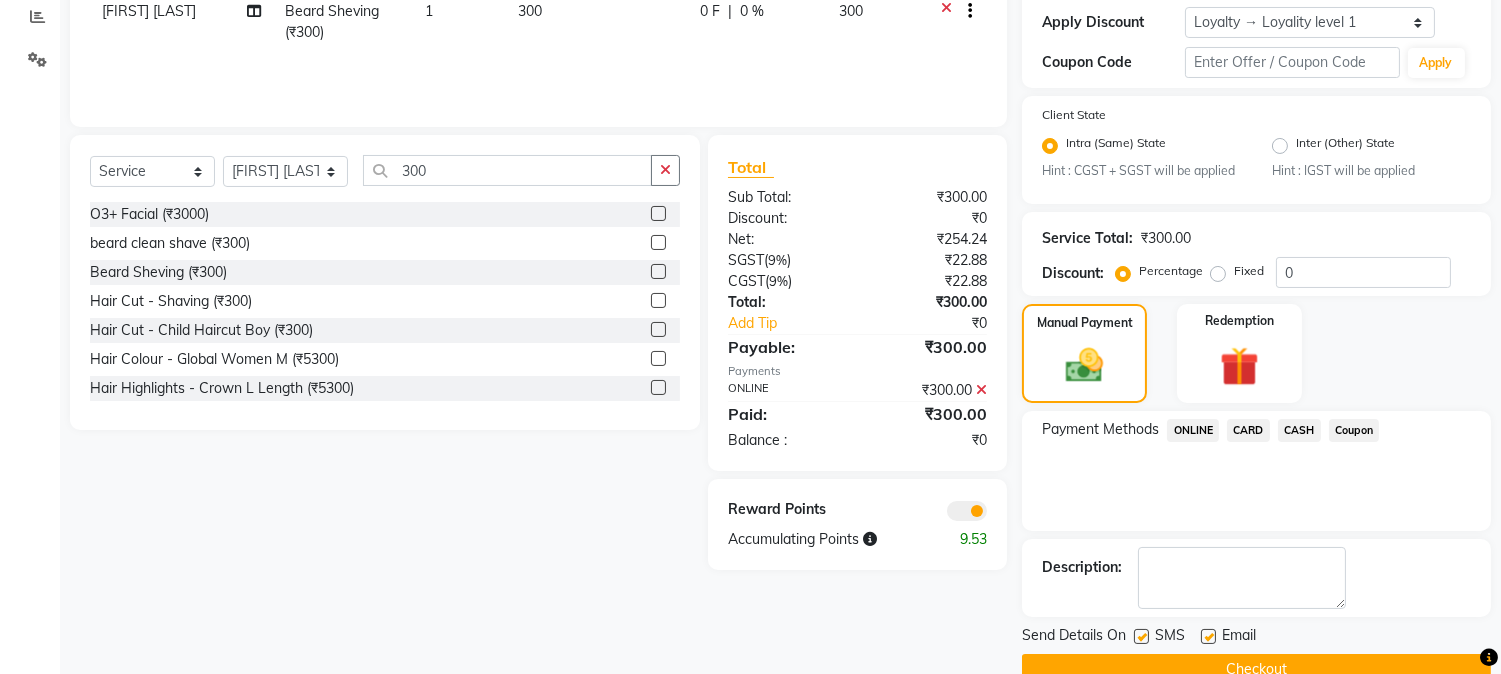 scroll, scrollTop: 382, scrollLeft: 0, axis: vertical 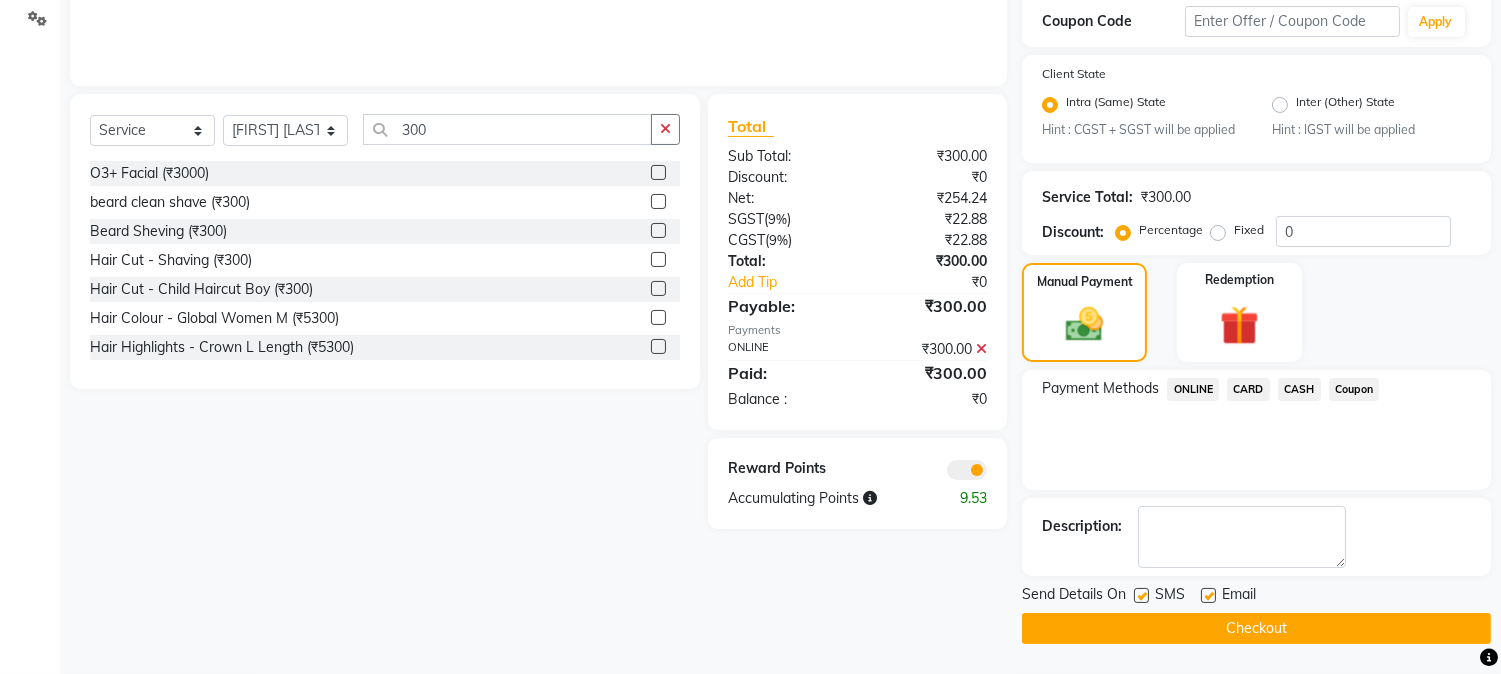 click on "Checkout" 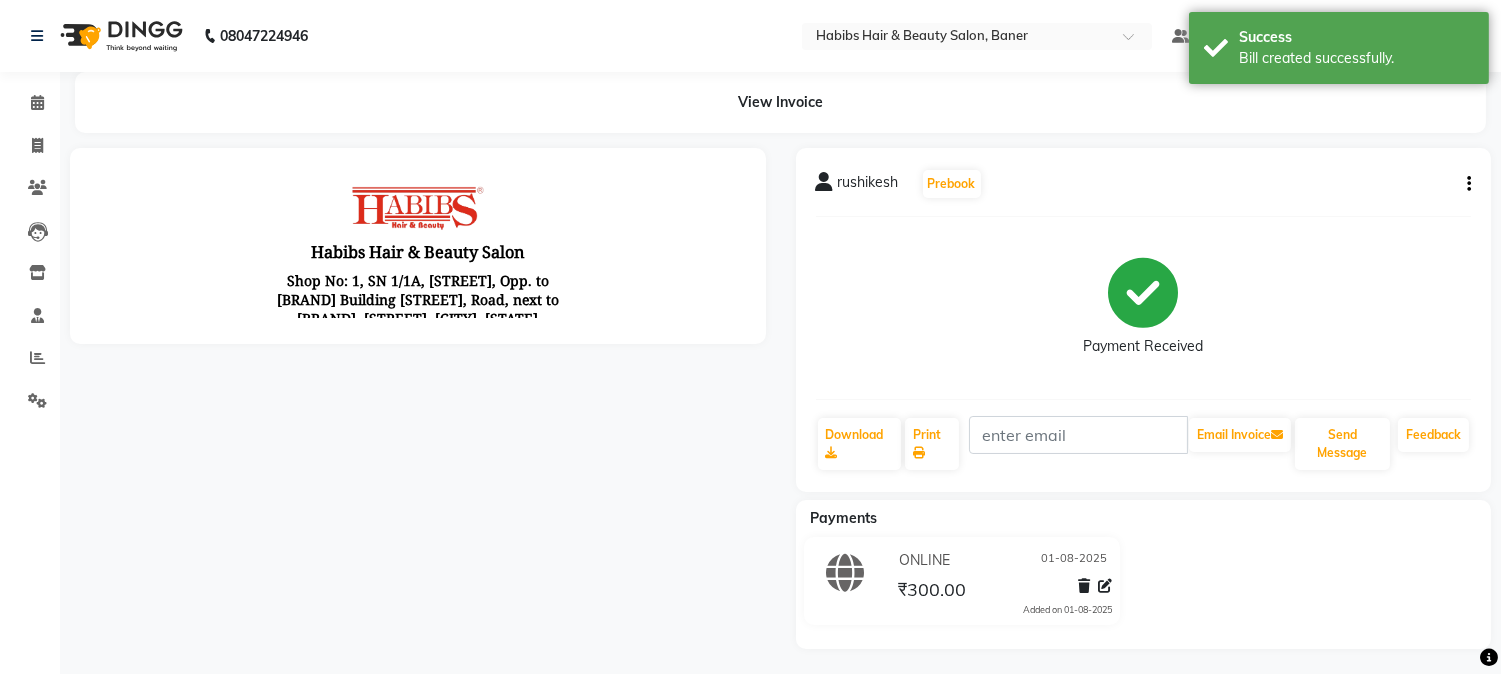 scroll, scrollTop: 0, scrollLeft: 0, axis: both 